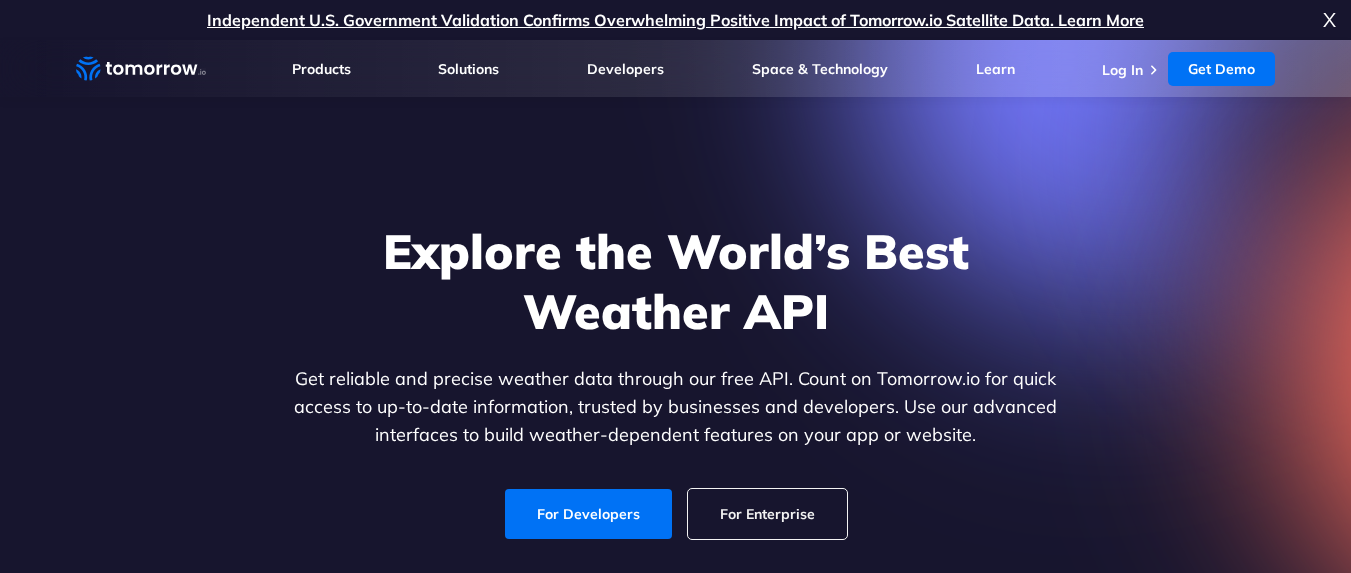 scroll, scrollTop: 0, scrollLeft: 0, axis: both 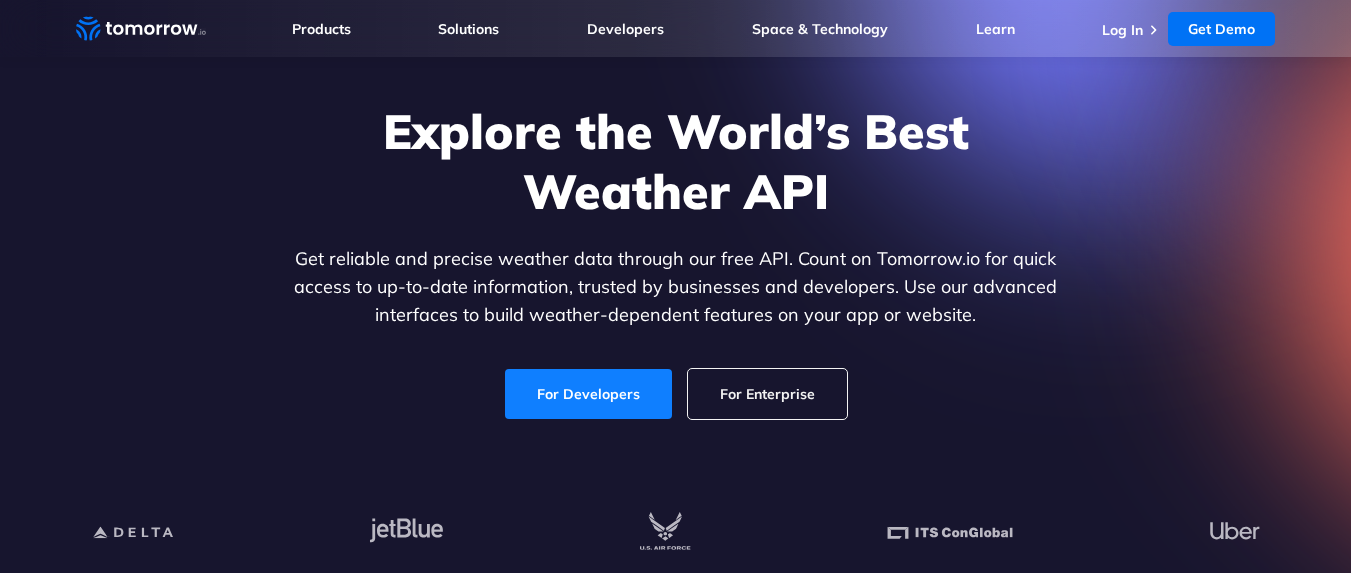 click on "For Developers" at bounding box center (588, 394) 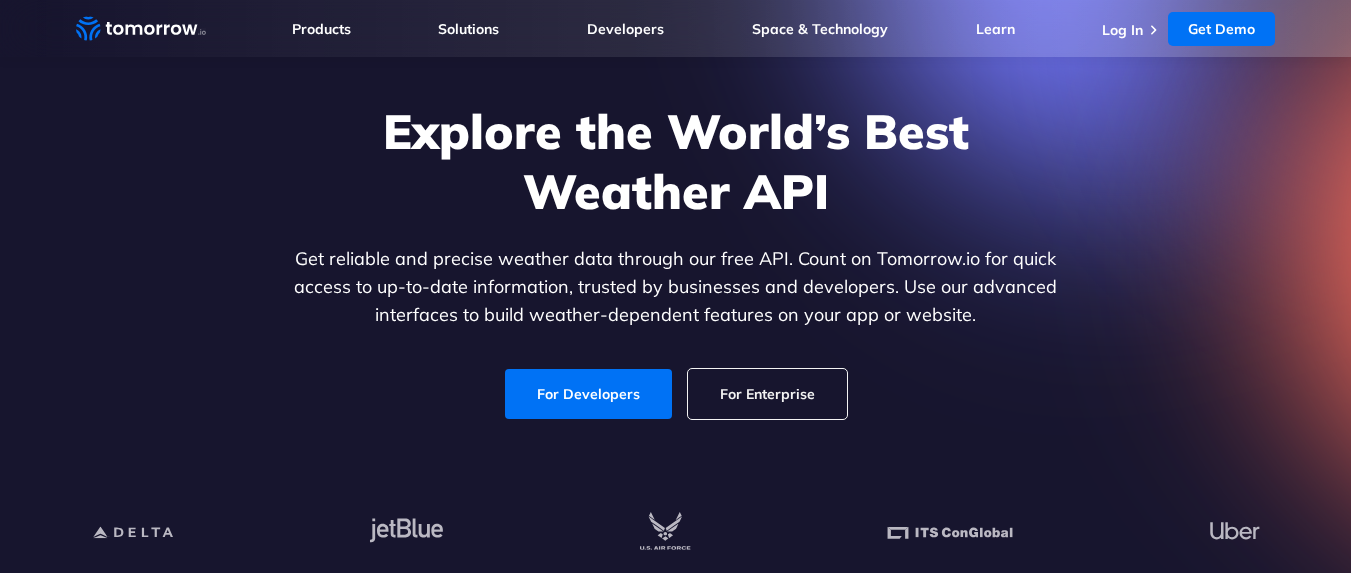 click at bounding box center (1614, 286) 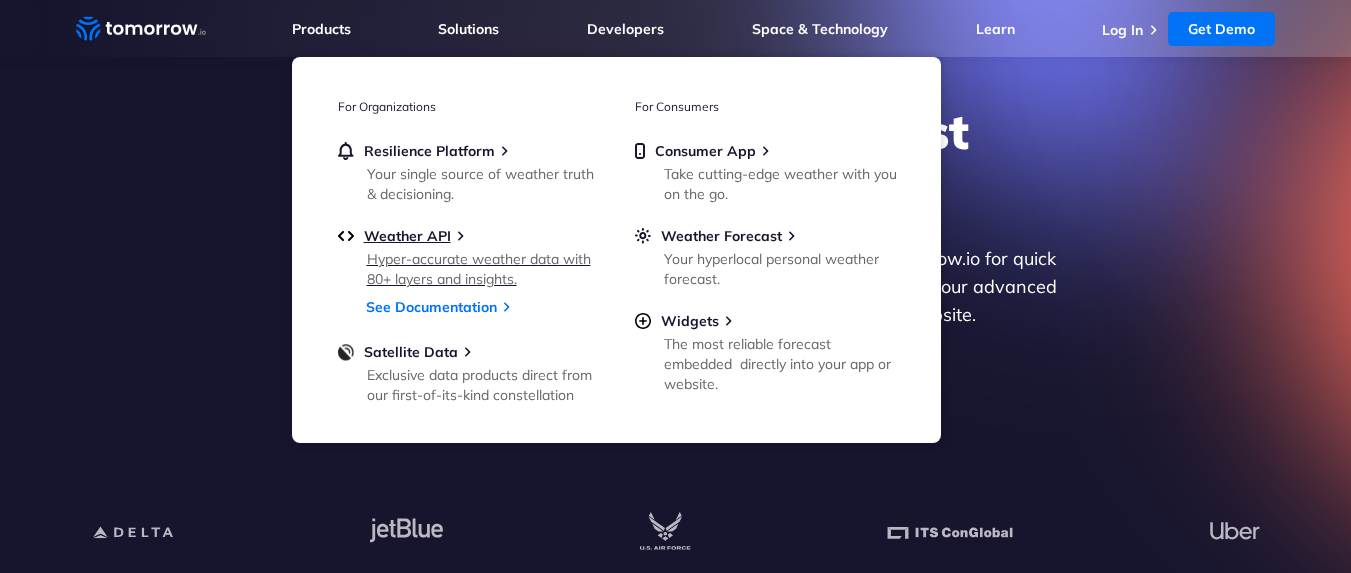 click on "Hyper-accurate weather data with 80+ layers and insights." at bounding box center (483, 269) 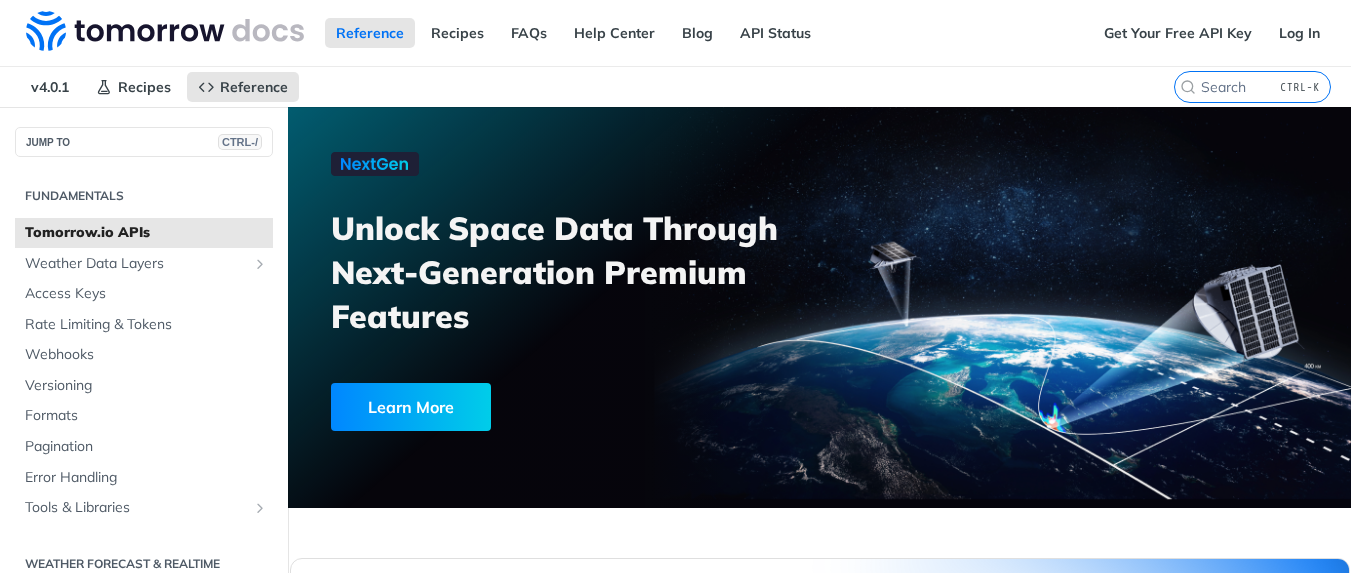 scroll, scrollTop: 0, scrollLeft: 0, axis: both 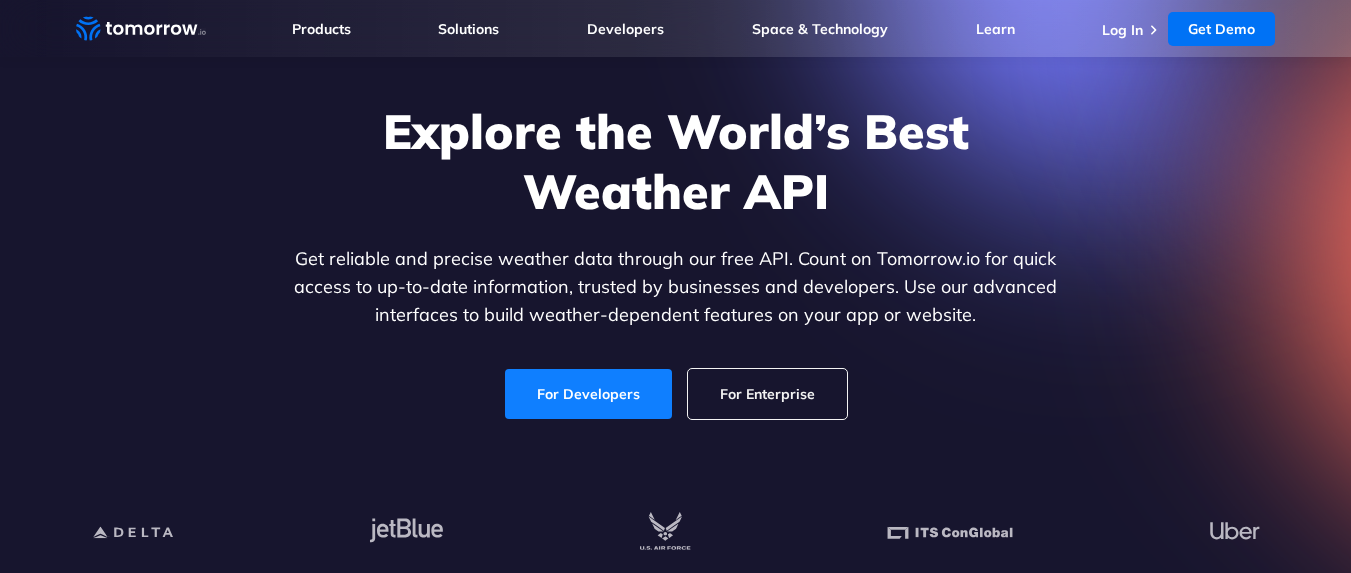 click on "For Developers" at bounding box center (588, 394) 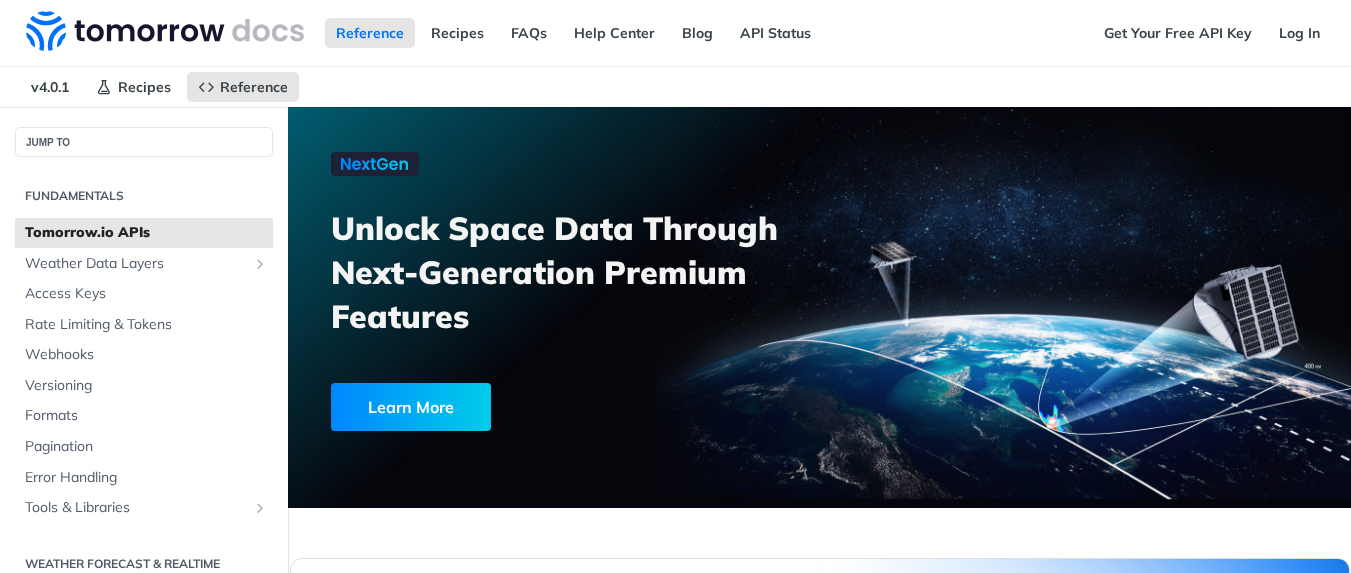 scroll, scrollTop: 0, scrollLeft: 0, axis: both 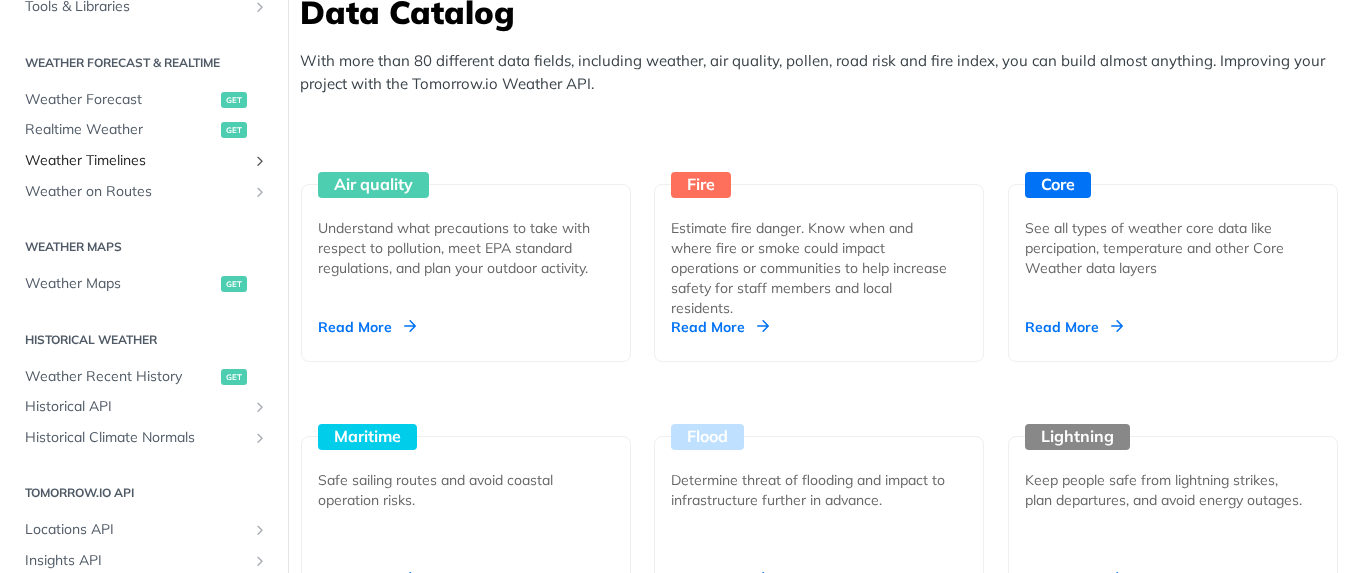 click on "Weather Timelines" at bounding box center (136, 161) 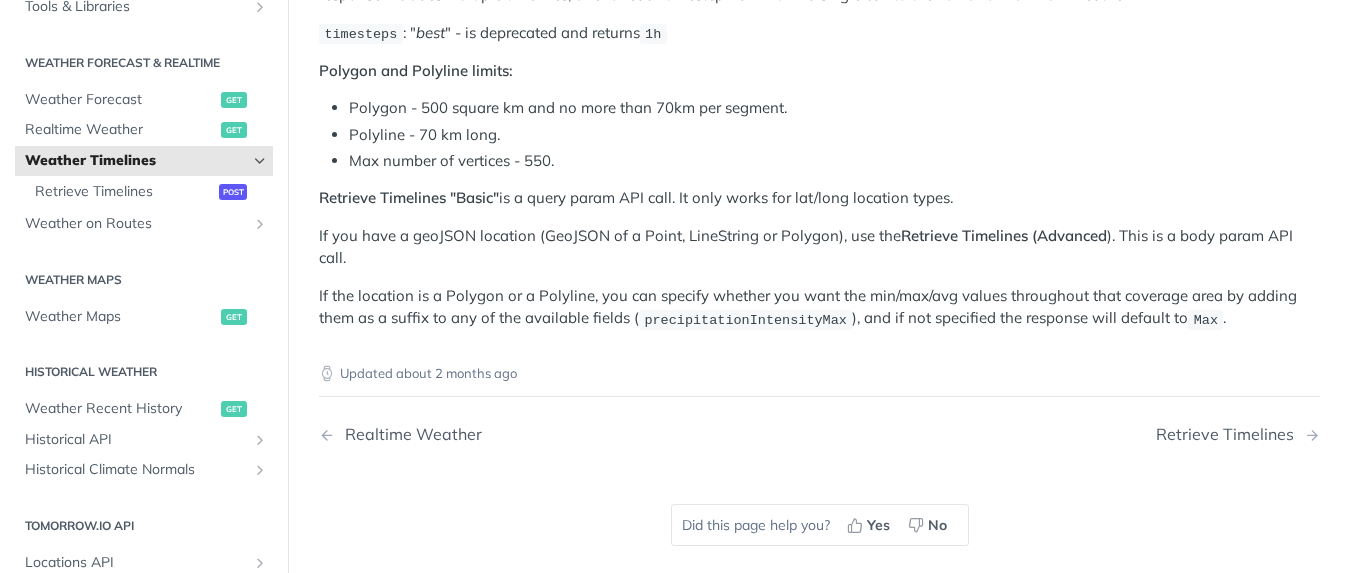 scroll, scrollTop: 240, scrollLeft: 0, axis: vertical 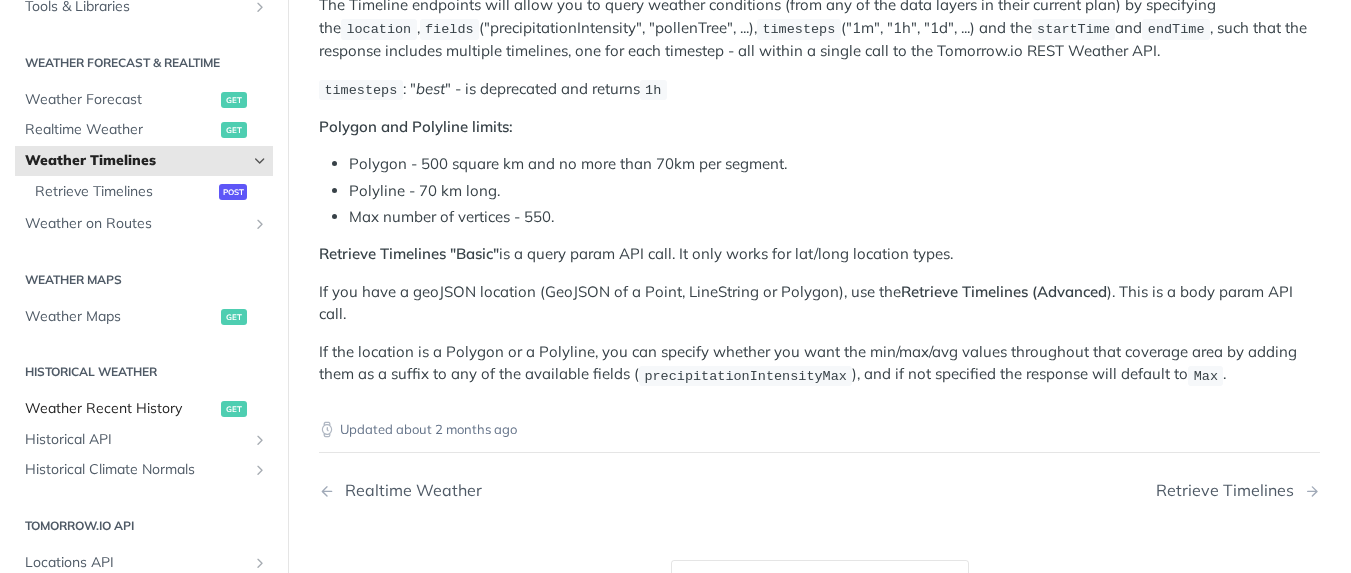 click on "Weather Recent History" at bounding box center (120, 409) 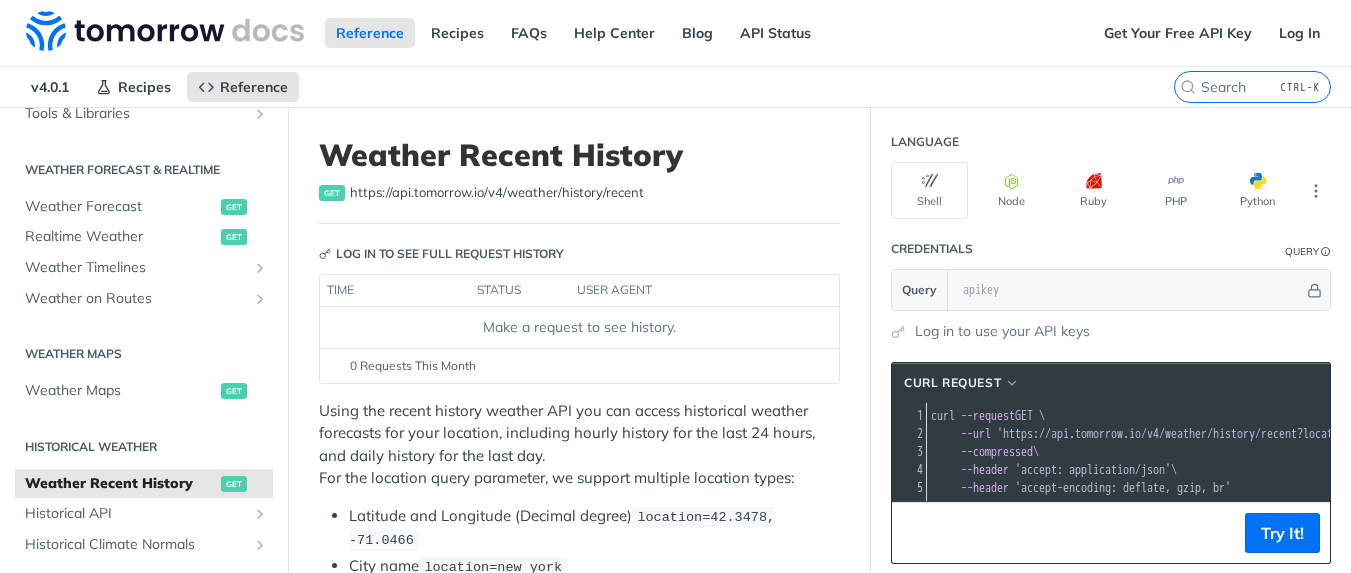 scroll, scrollTop: 120, scrollLeft: 0, axis: vertical 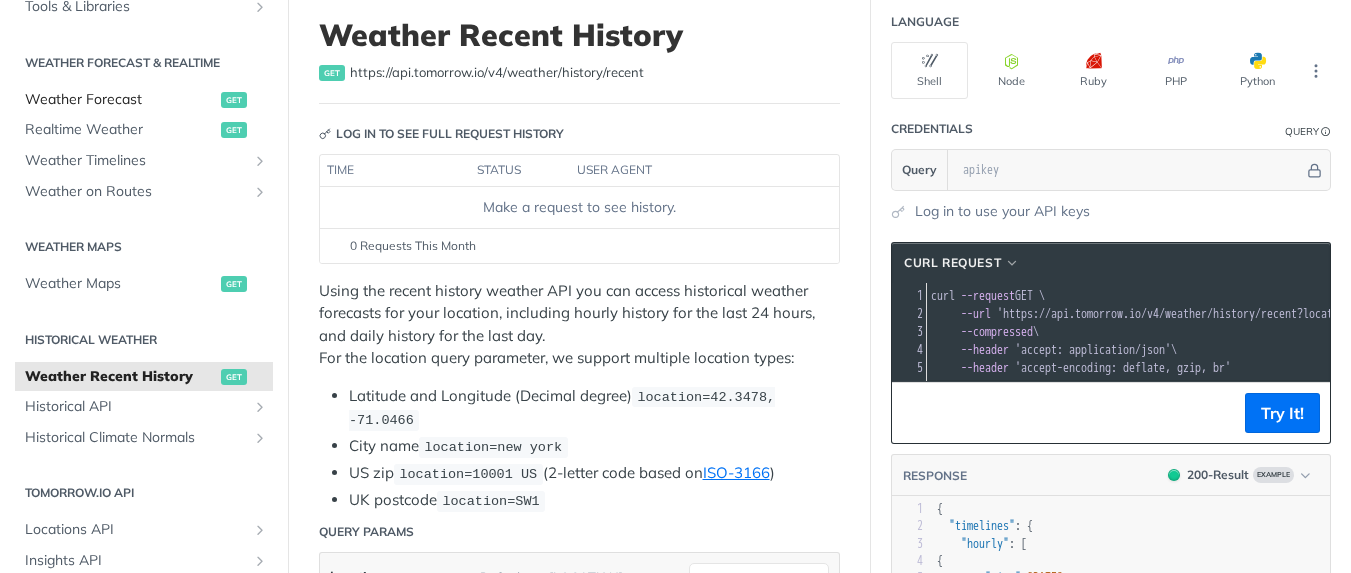 click on "Weather Forecast" at bounding box center [120, 100] 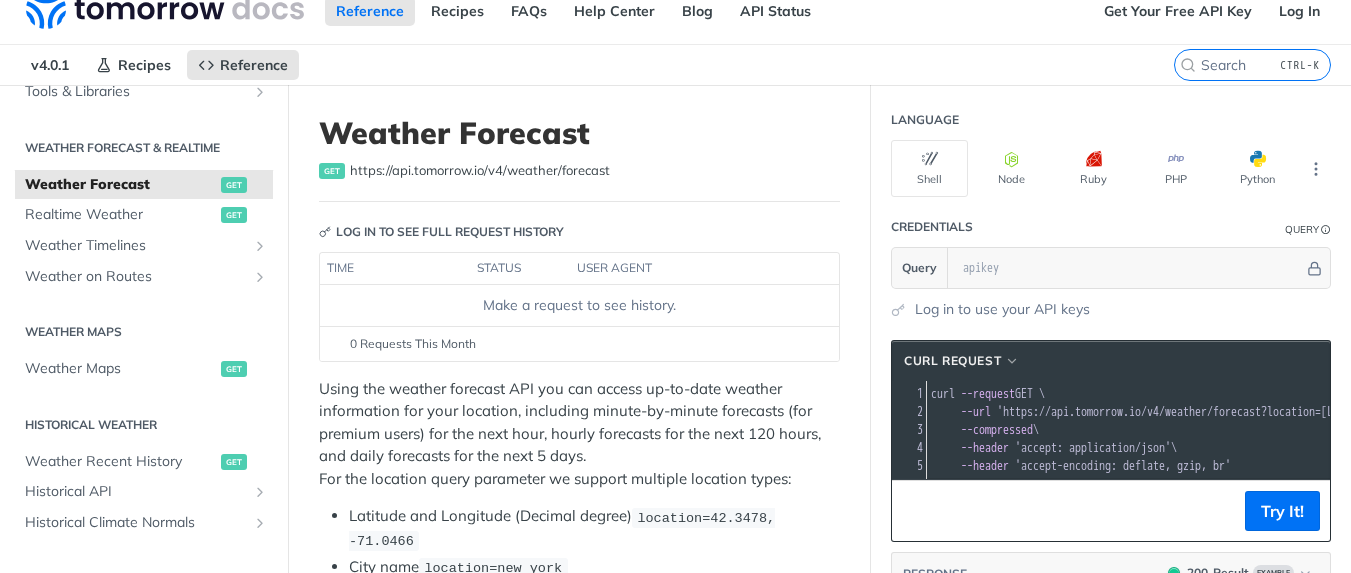 scroll, scrollTop: 0, scrollLeft: 0, axis: both 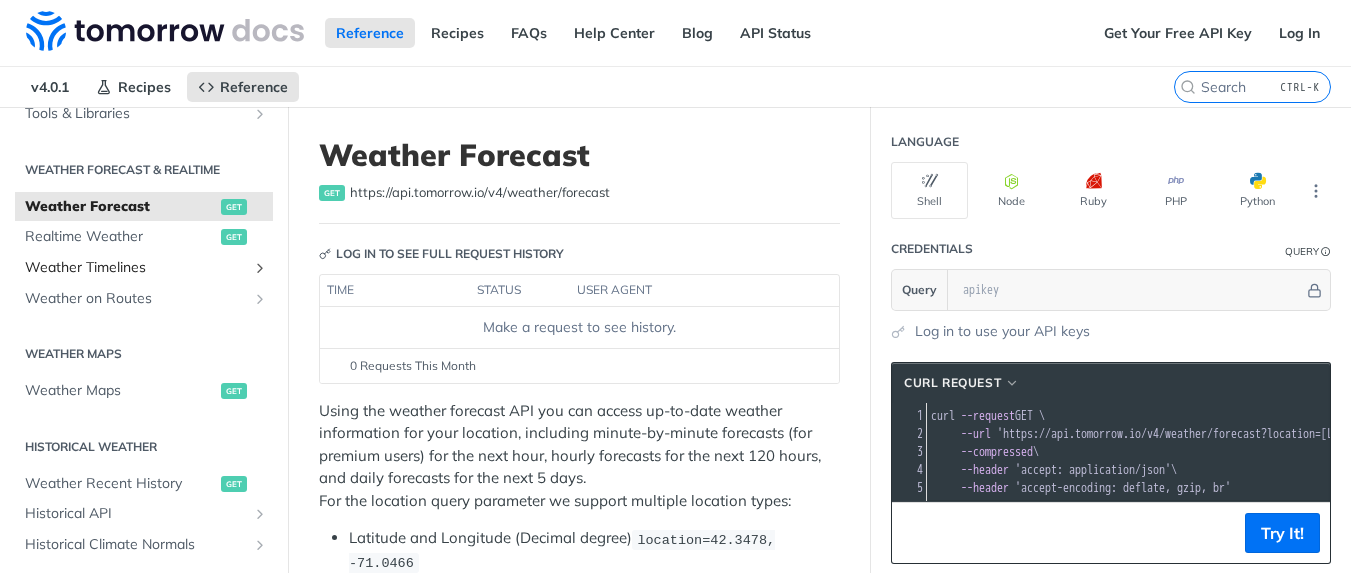 click on "Weather Timelines" at bounding box center (136, 268) 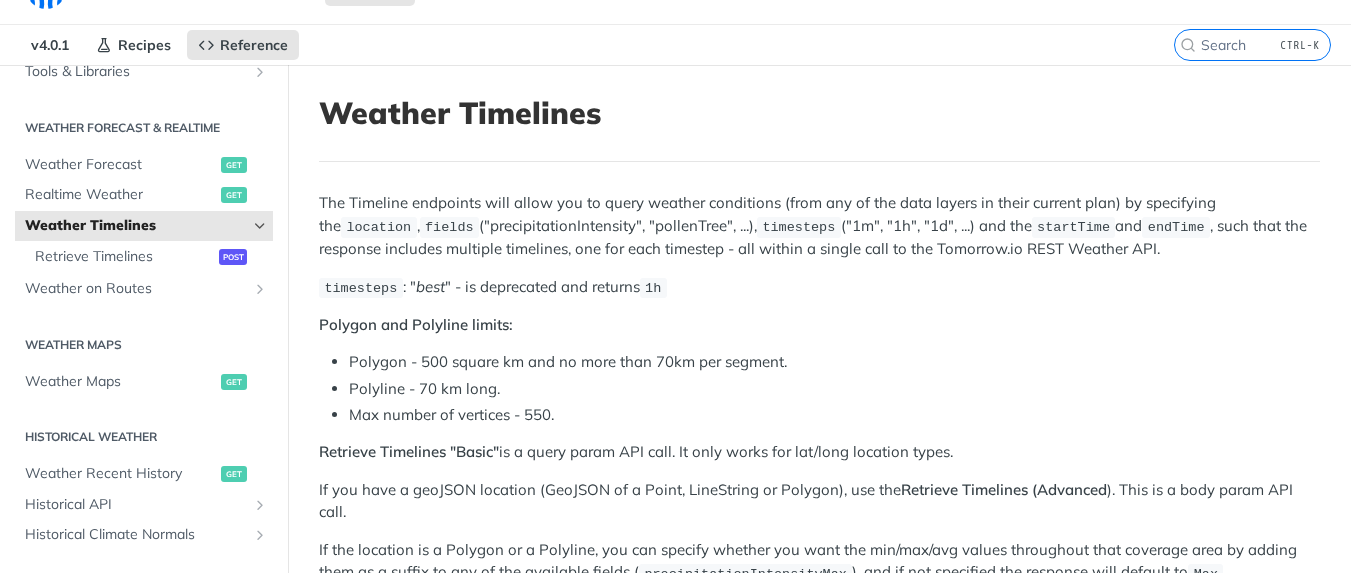 scroll, scrollTop: 0, scrollLeft: 0, axis: both 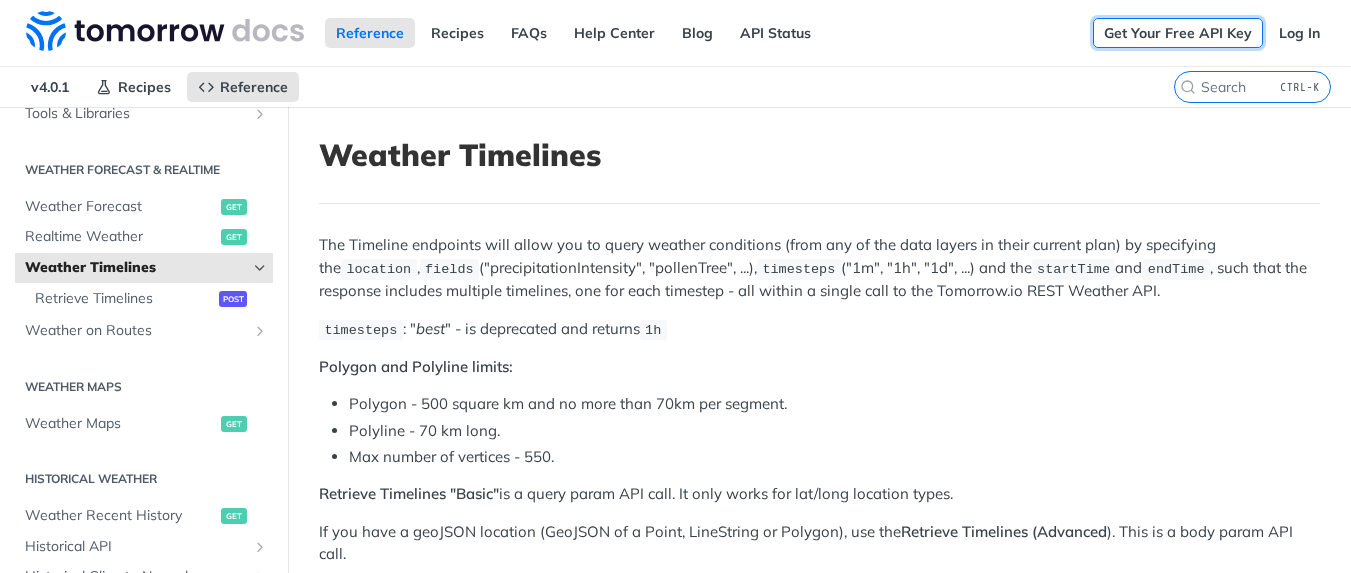 click on "Get Your Free API Key" at bounding box center (1178, 33) 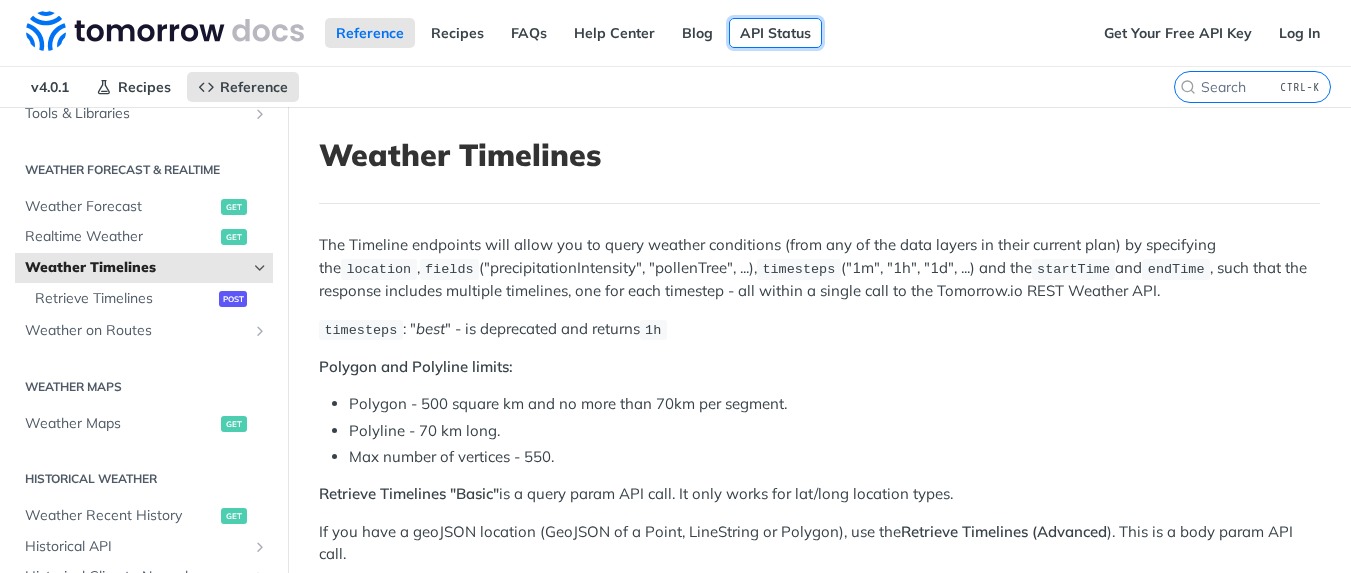 click on "API Status" at bounding box center [775, 33] 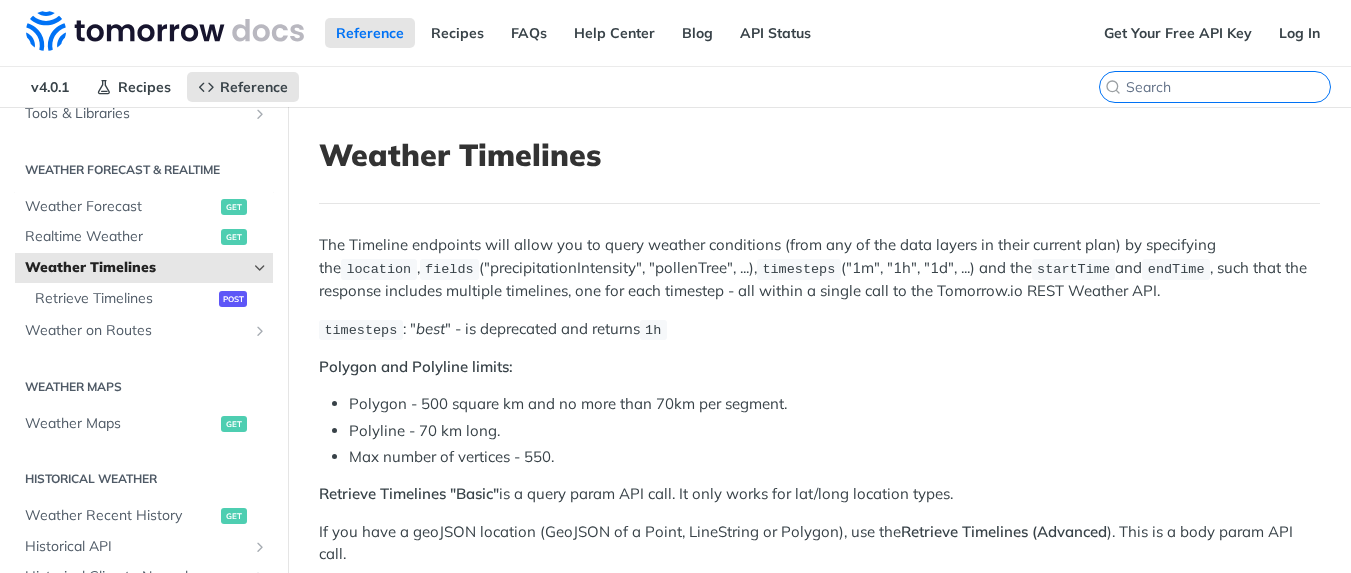 click at bounding box center [1228, 87] 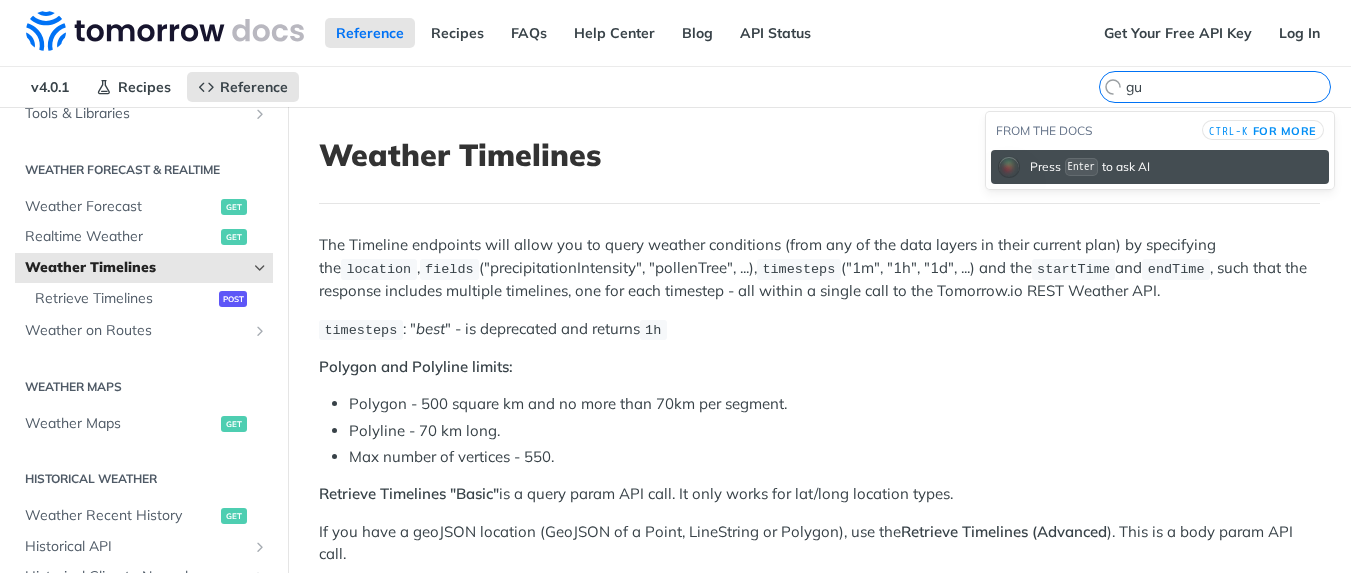 type on "g" 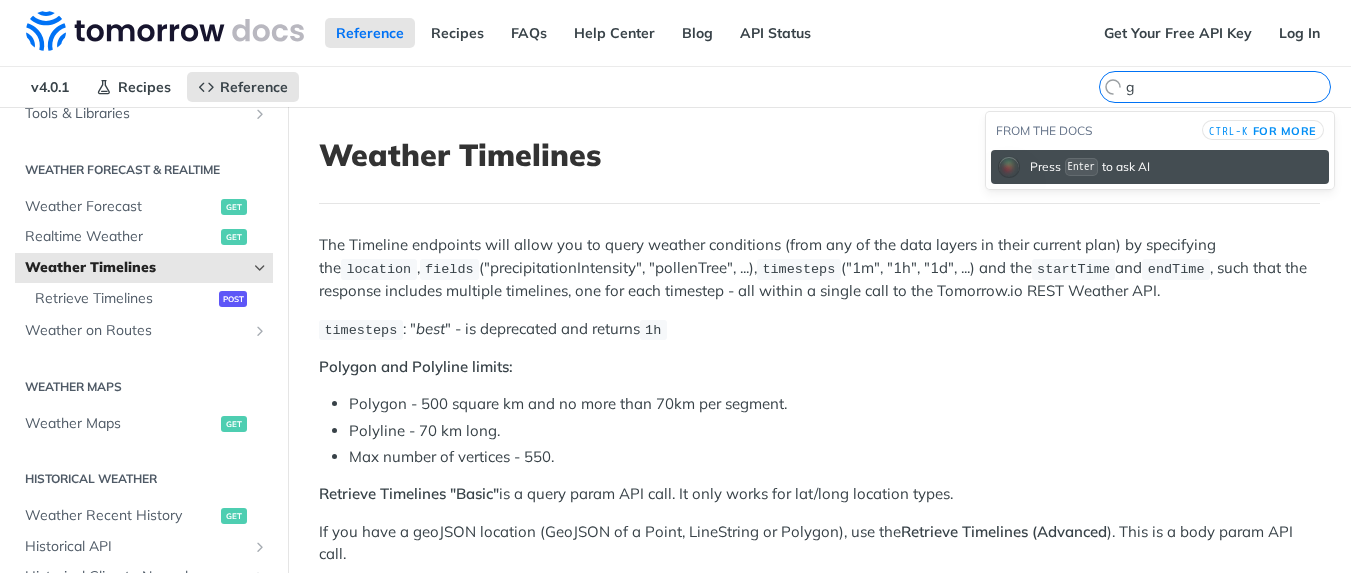 type 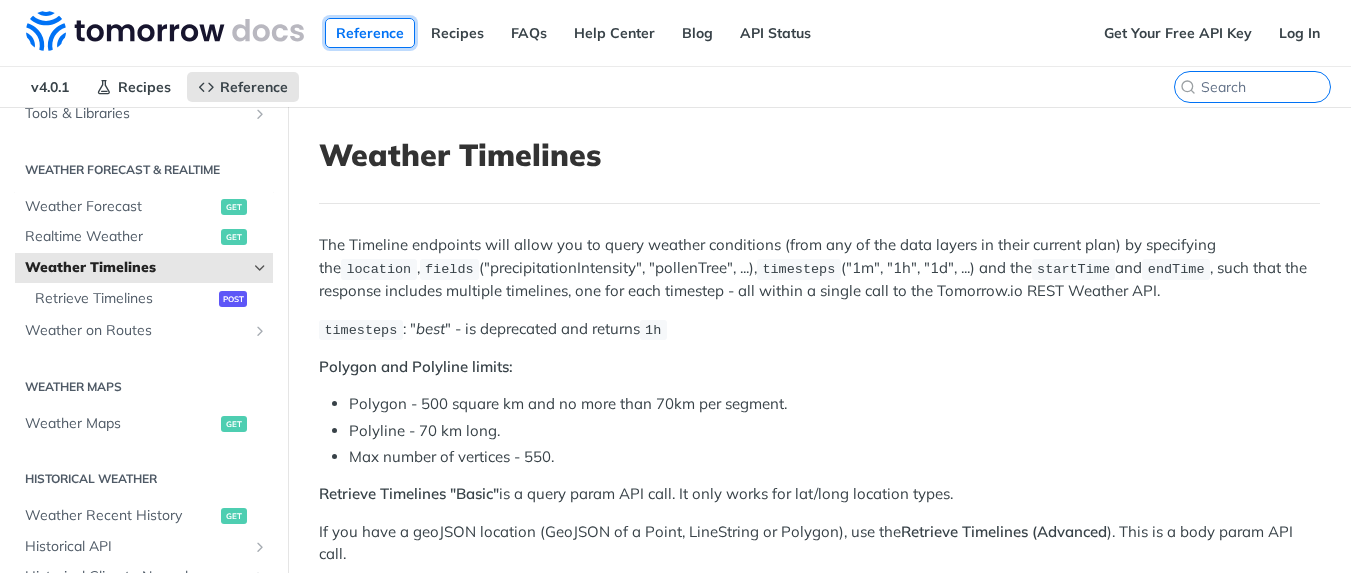 click on "Reference" at bounding box center [370, 33] 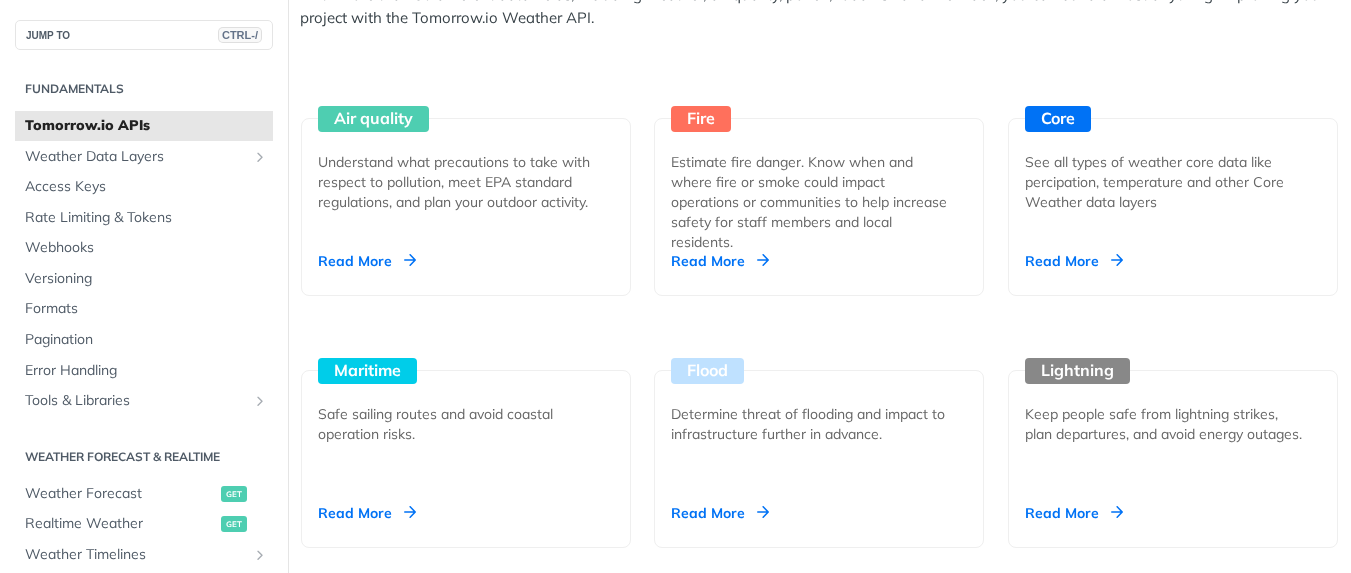 scroll, scrollTop: 1920, scrollLeft: 0, axis: vertical 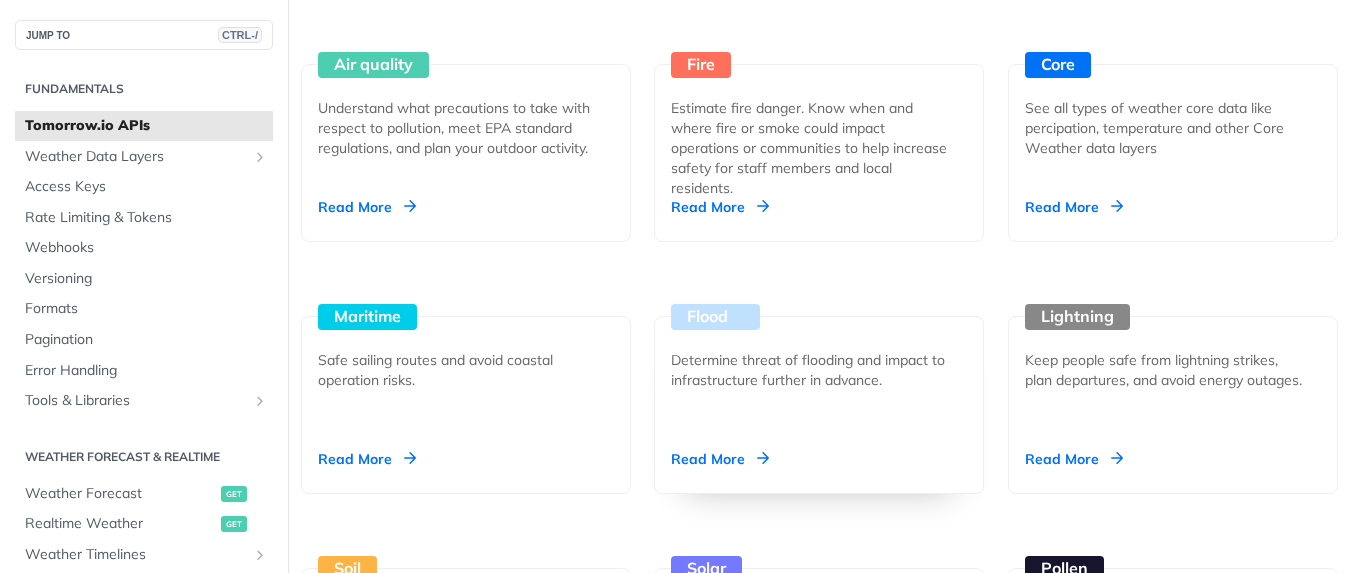 click on "Flood" at bounding box center [715, 317] 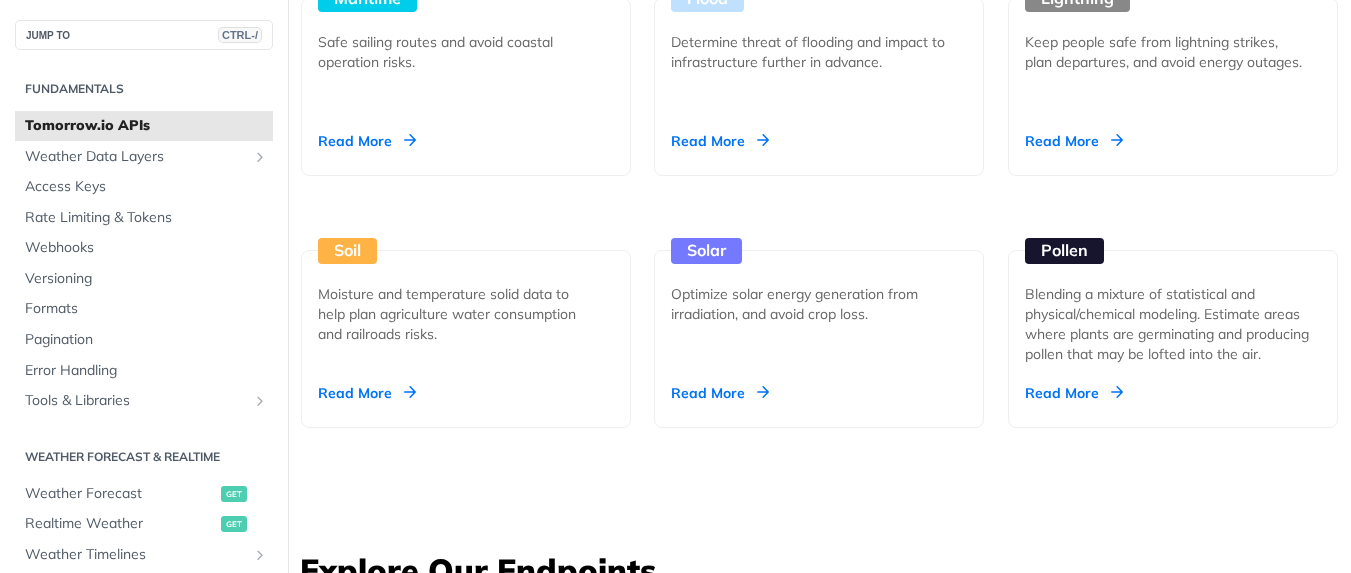 scroll, scrollTop: 2280, scrollLeft: 0, axis: vertical 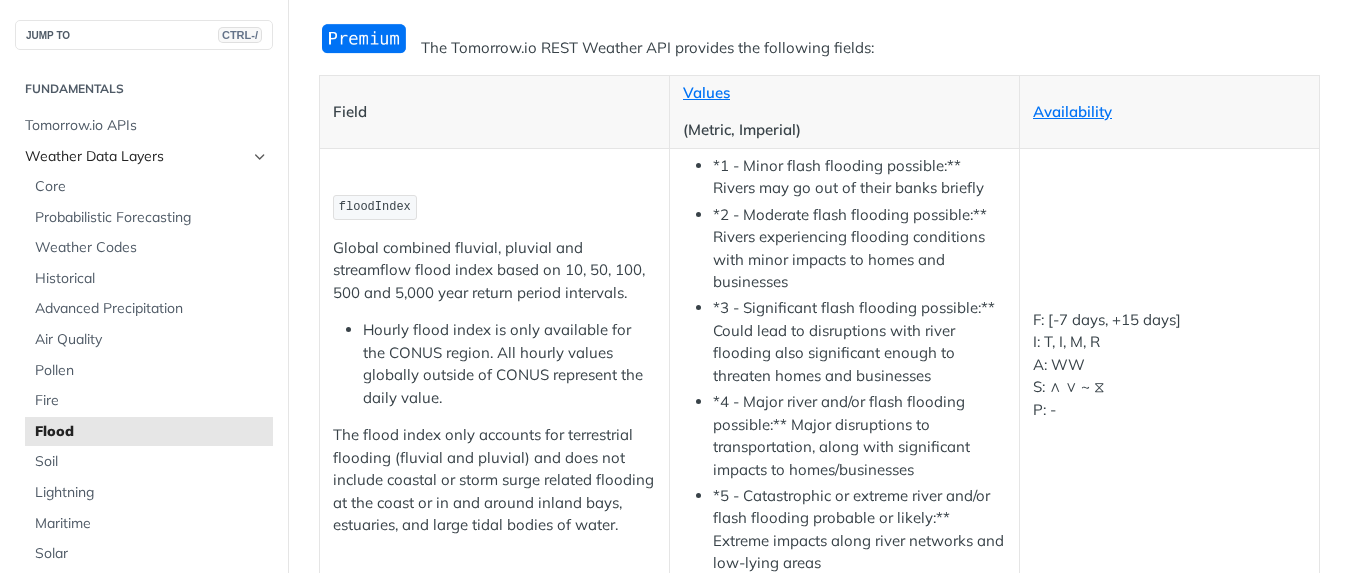 click on "Weather Data Layers" at bounding box center (136, 157) 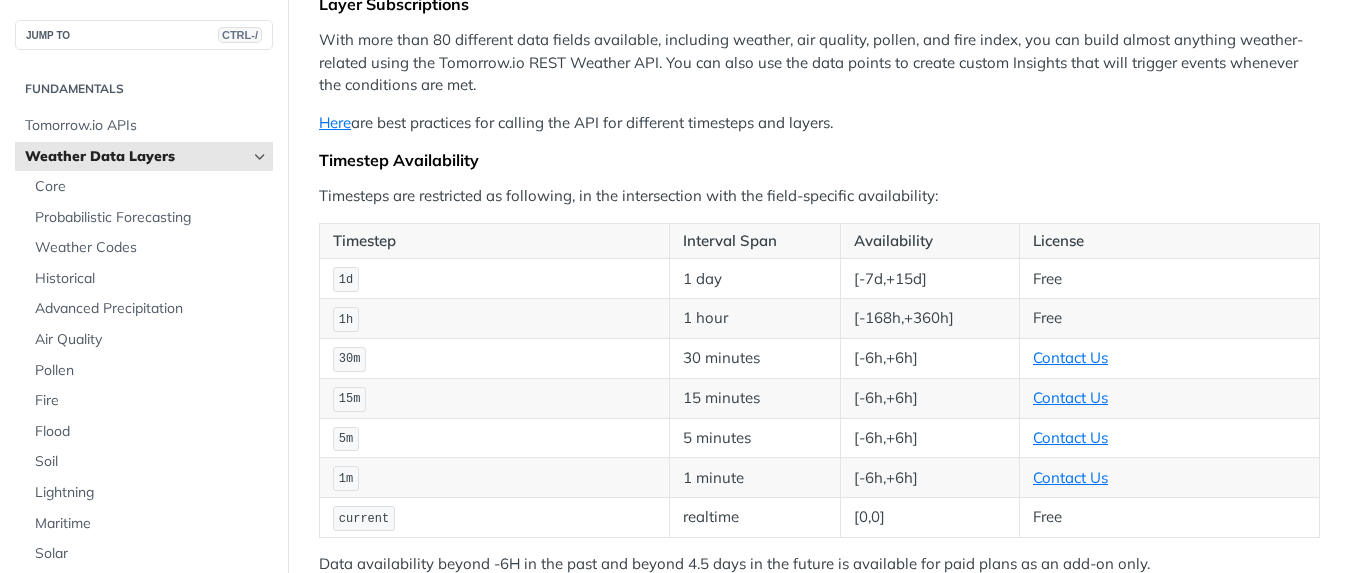 scroll, scrollTop: 360, scrollLeft: 0, axis: vertical 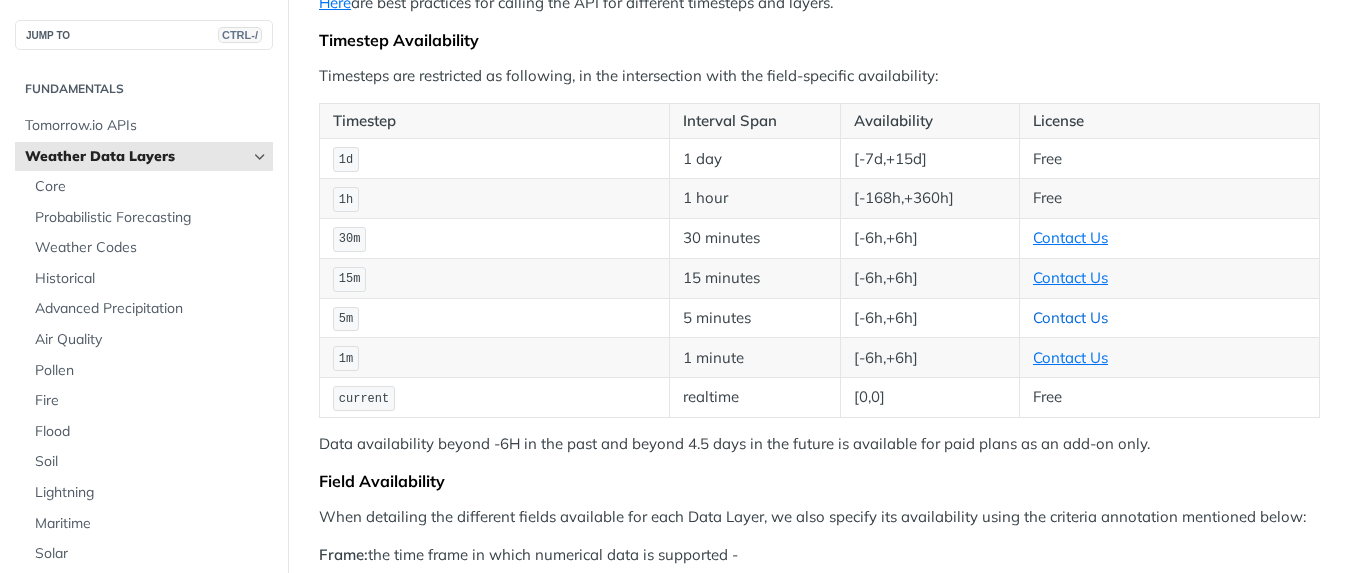 click on "Contact Us" at bounding box center (1070, 317) 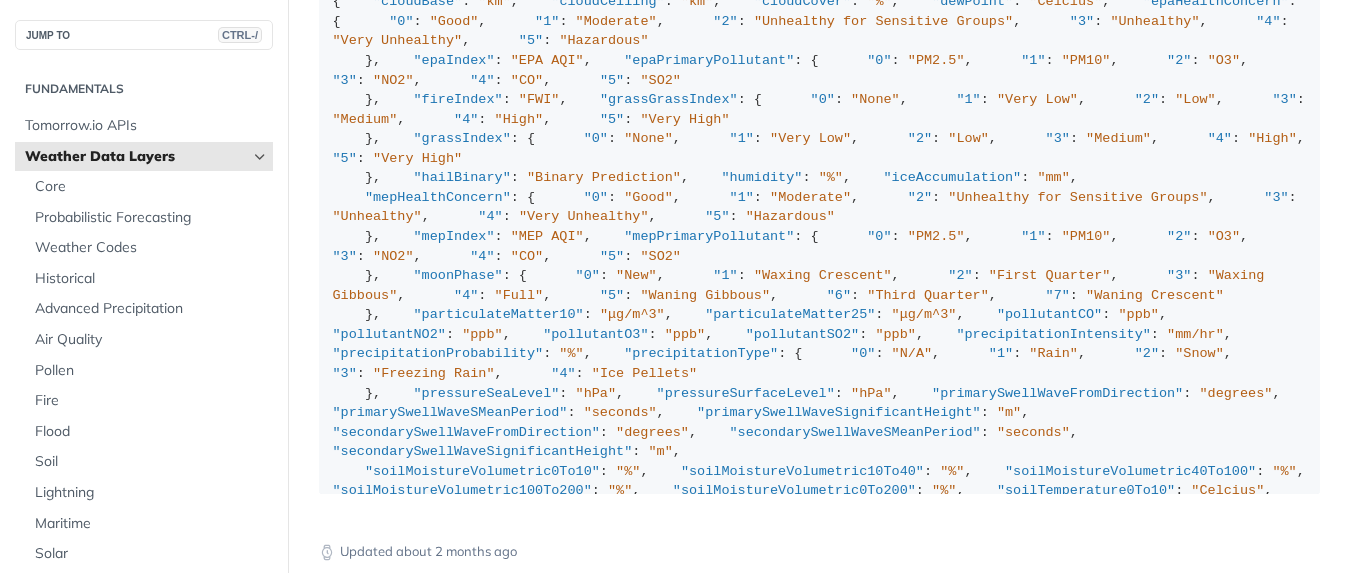 scroll, scrollTop: 2280, scrollLeft: 0, axis: vertical 